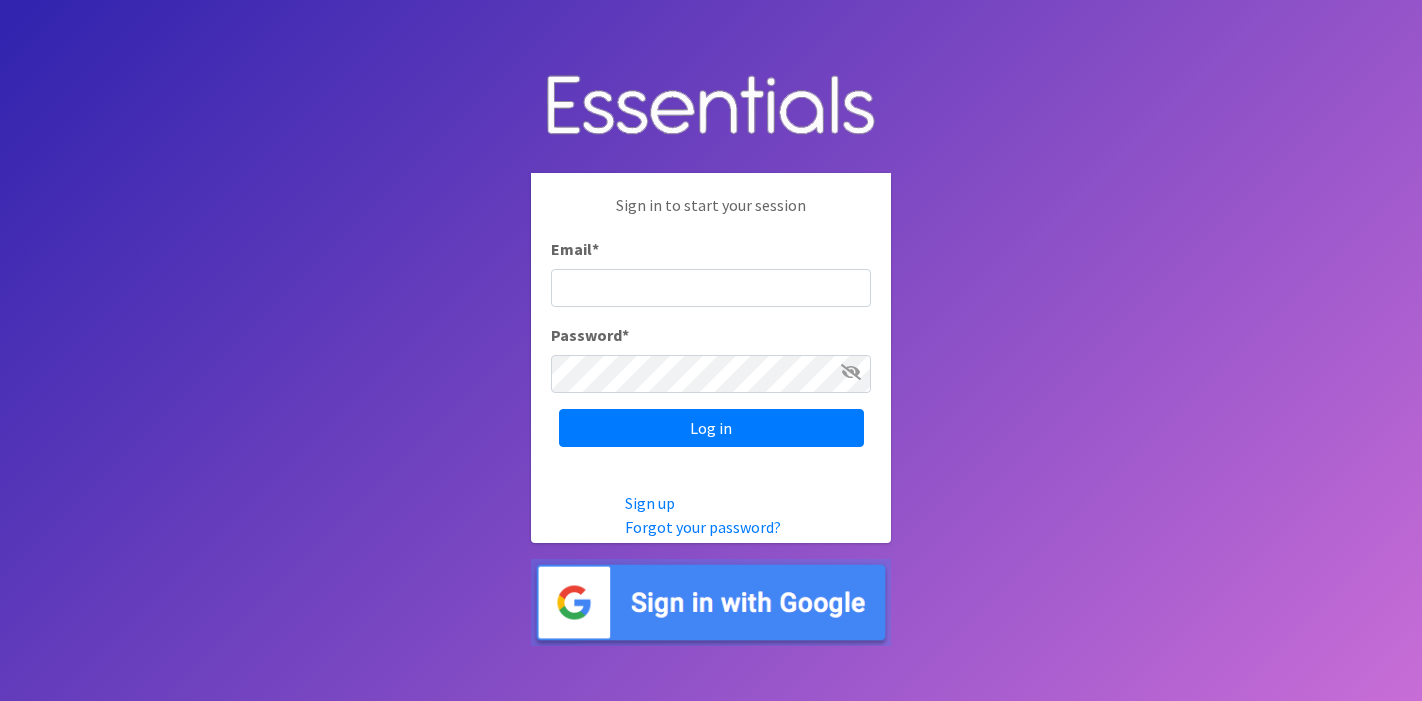 scroll, scrollTop: 0, scrollLeft: 0, axis: both 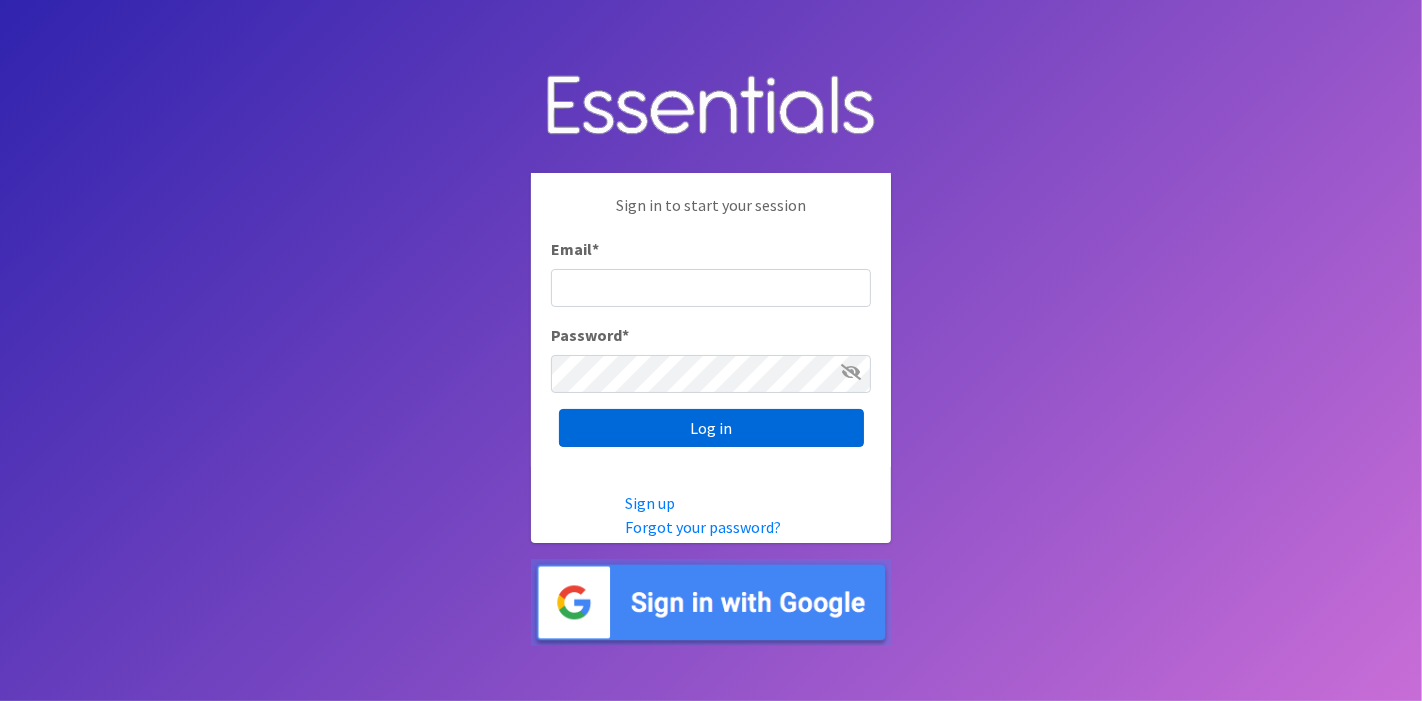 type on "[EMAIL]" 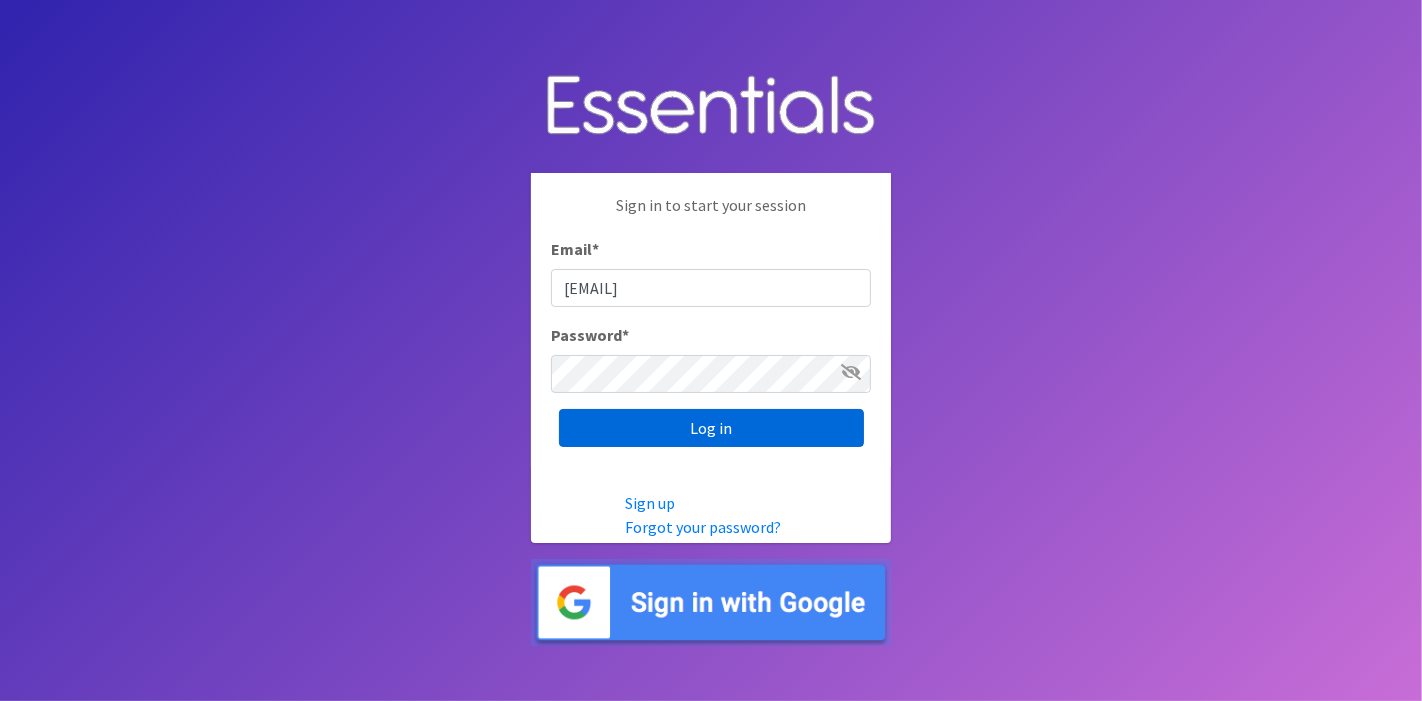 click on "Log in" at bounding box center [711, 428] 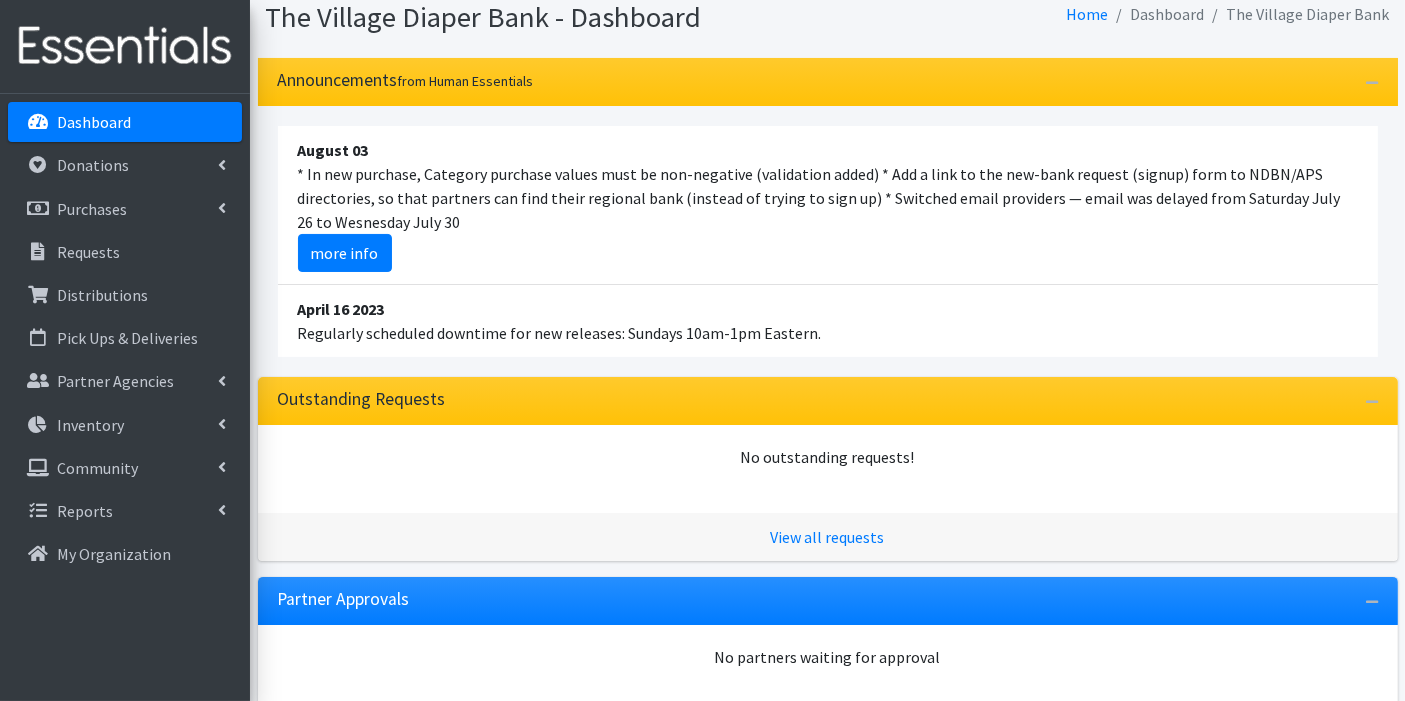 scroll, scrollTop: 0, scrollLeft: 0, axis: both 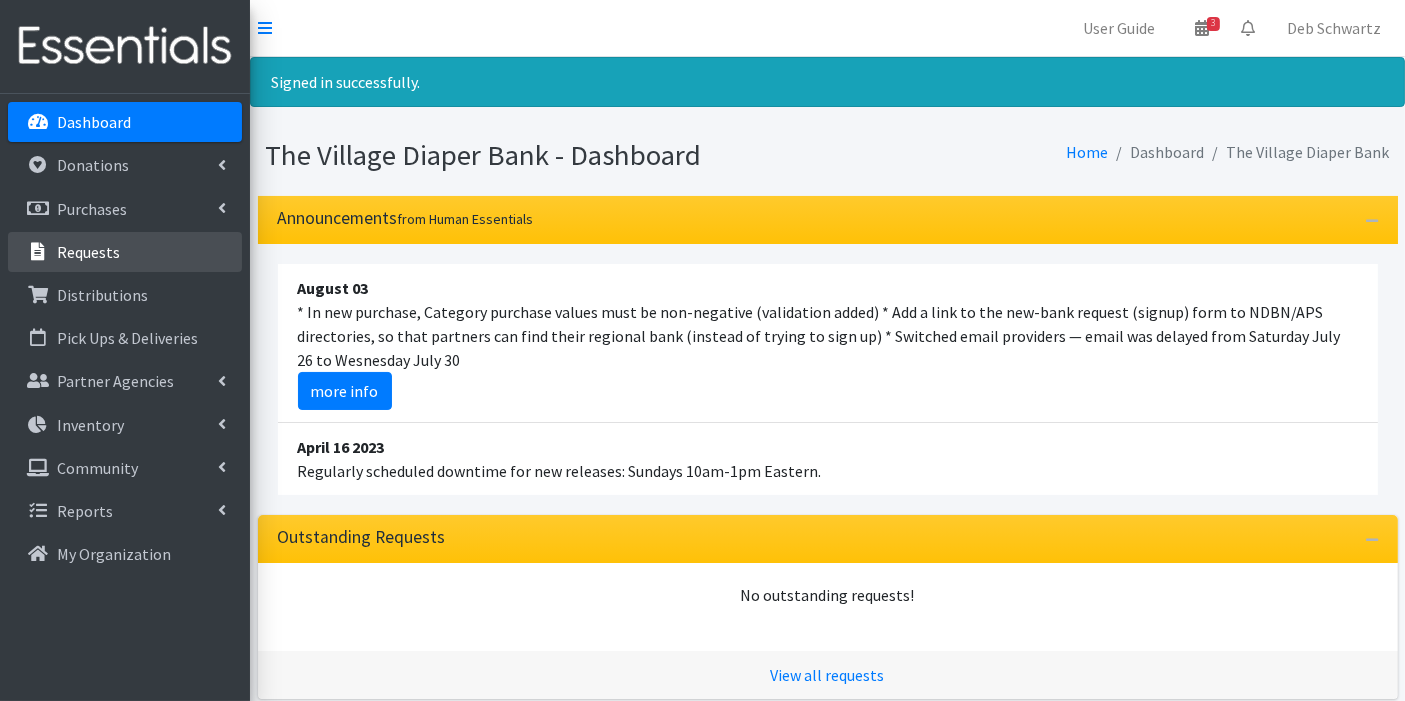 click on "Requests" at bounding box center [88, 252] 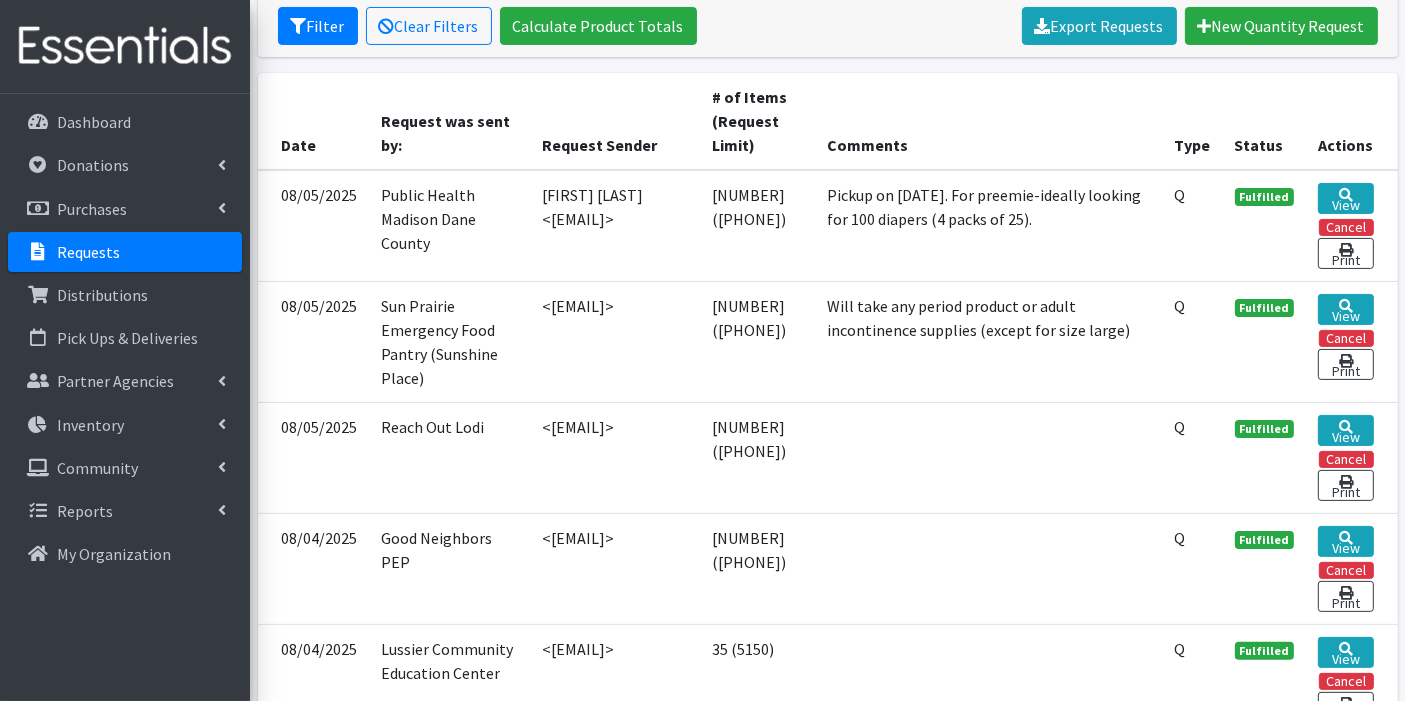 scroll, scrollTop: 444, scrollLeft: 0, axis: vertical 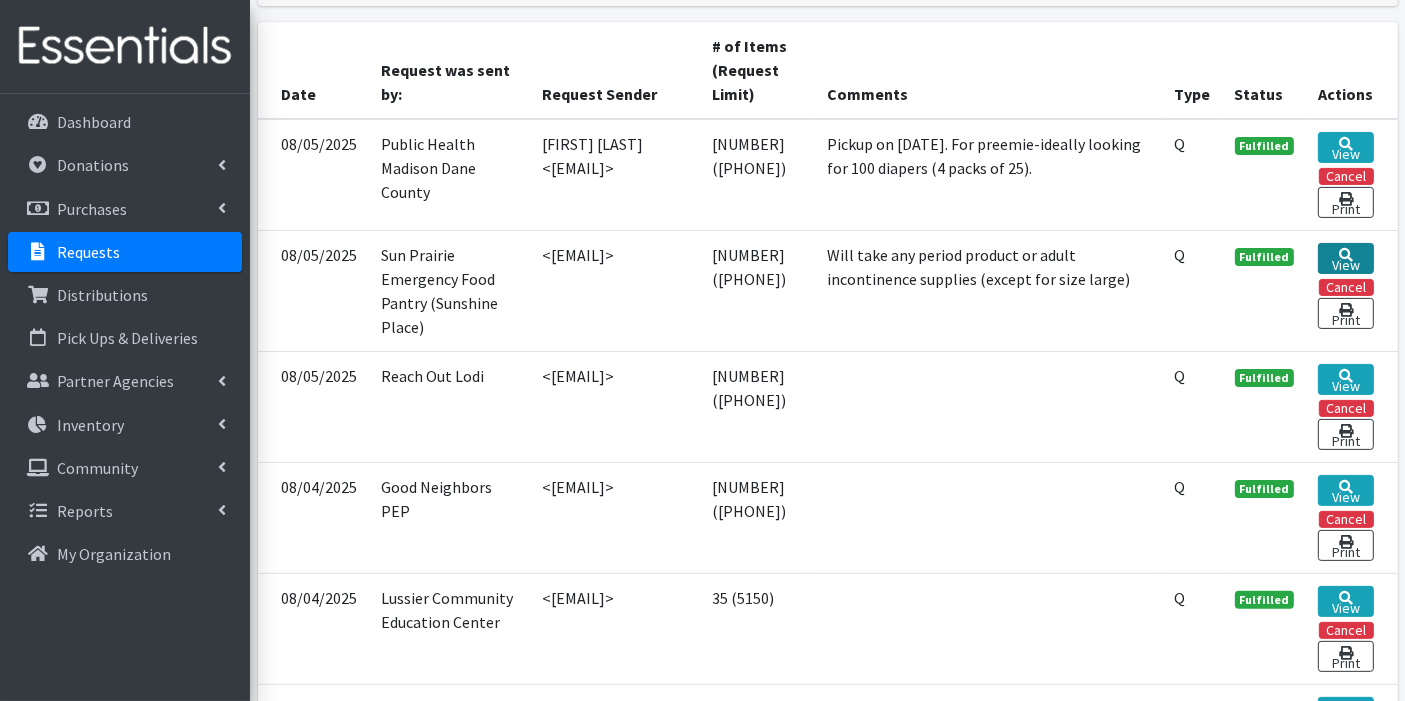 click on "View" at bounding box center [1345, 258] 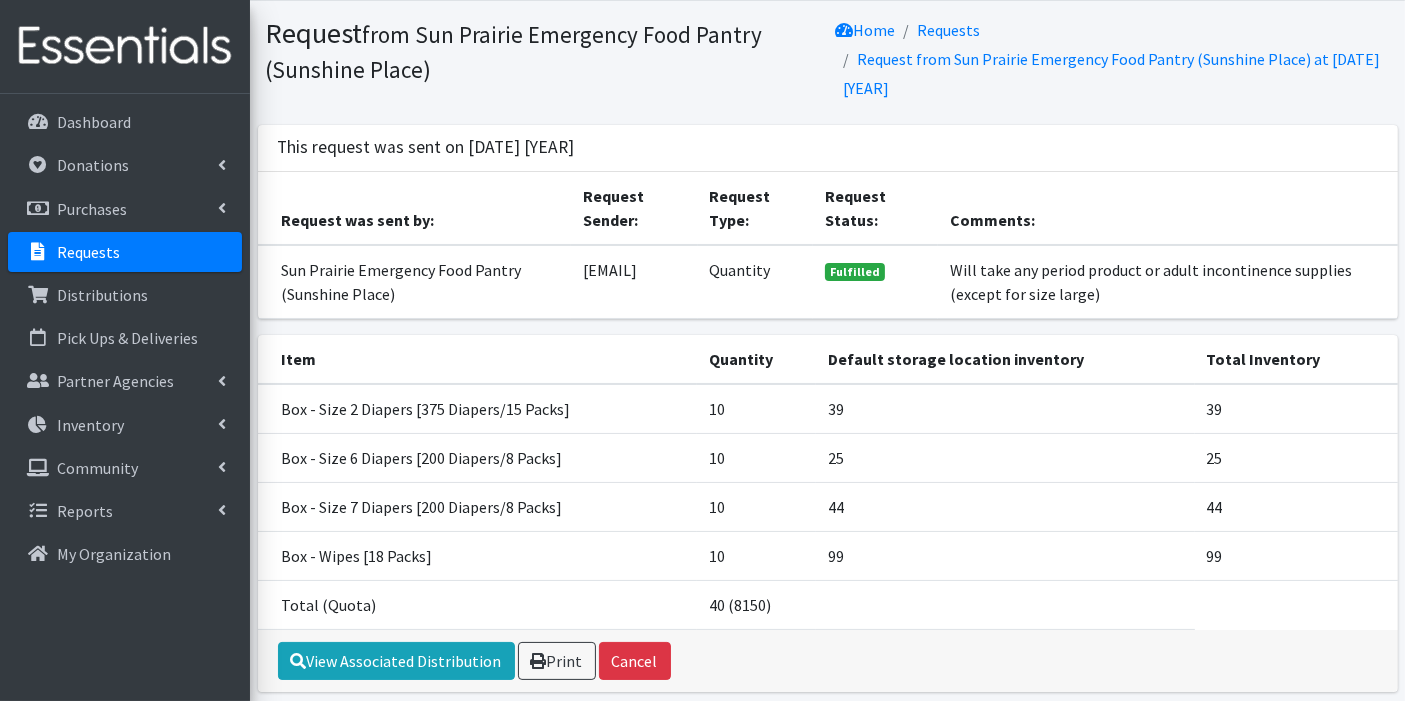 scroll, scrollTop: 0, scrollLeft: 0, axis: both 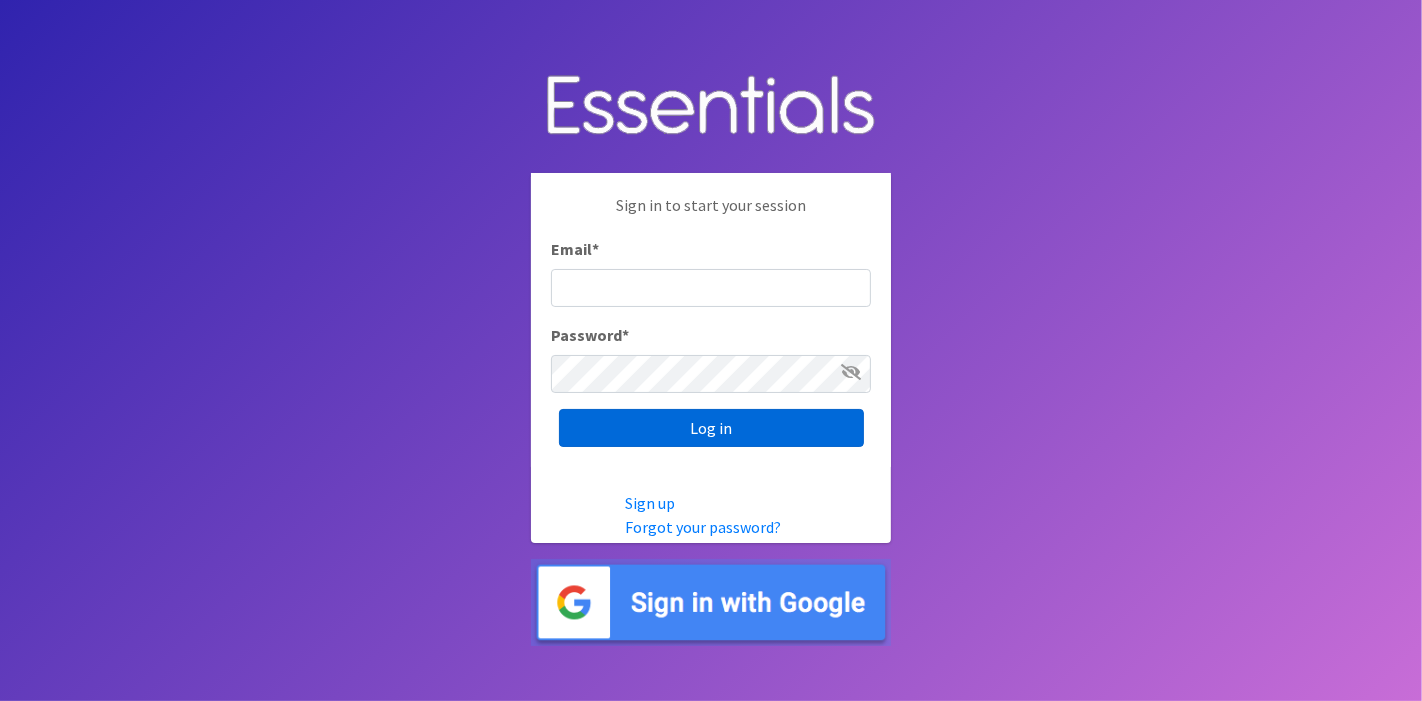type on "deb@villagediaperbank.org" 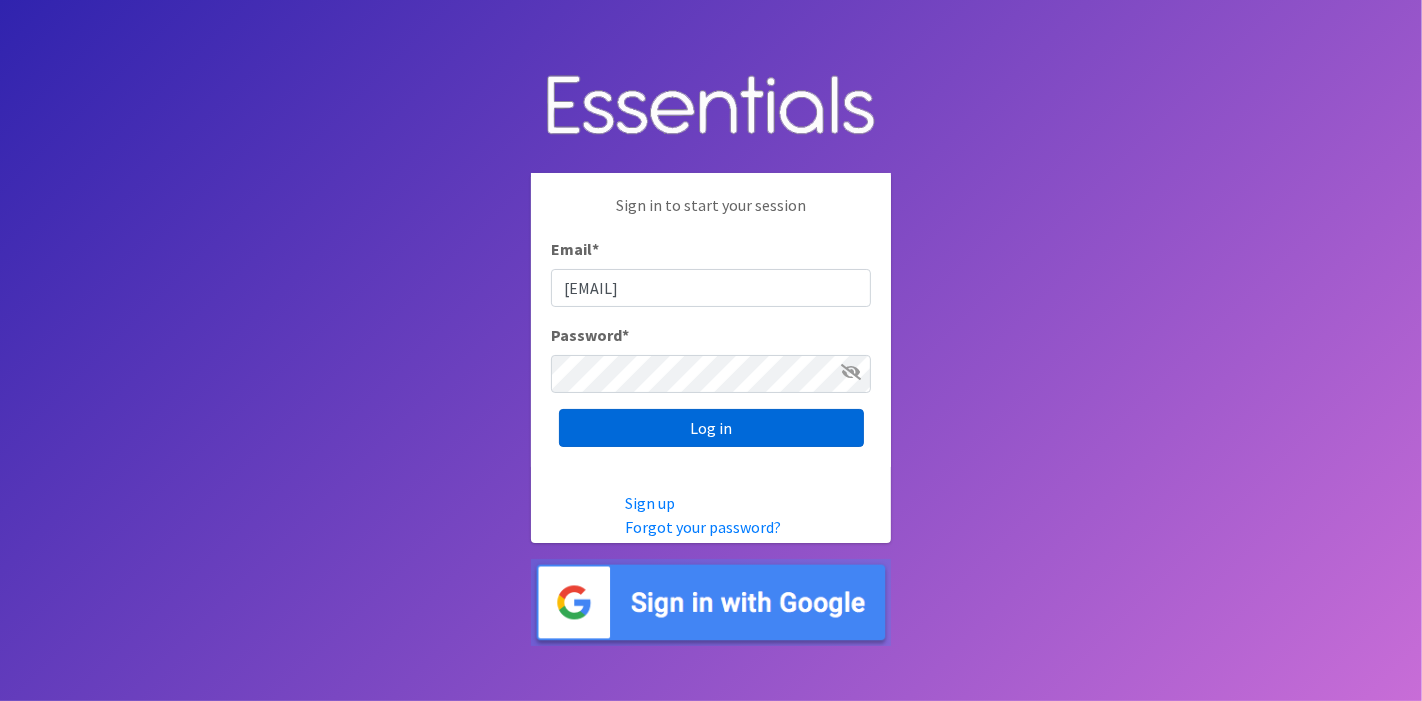 click on "Log in" at bounding box center [711, 428] 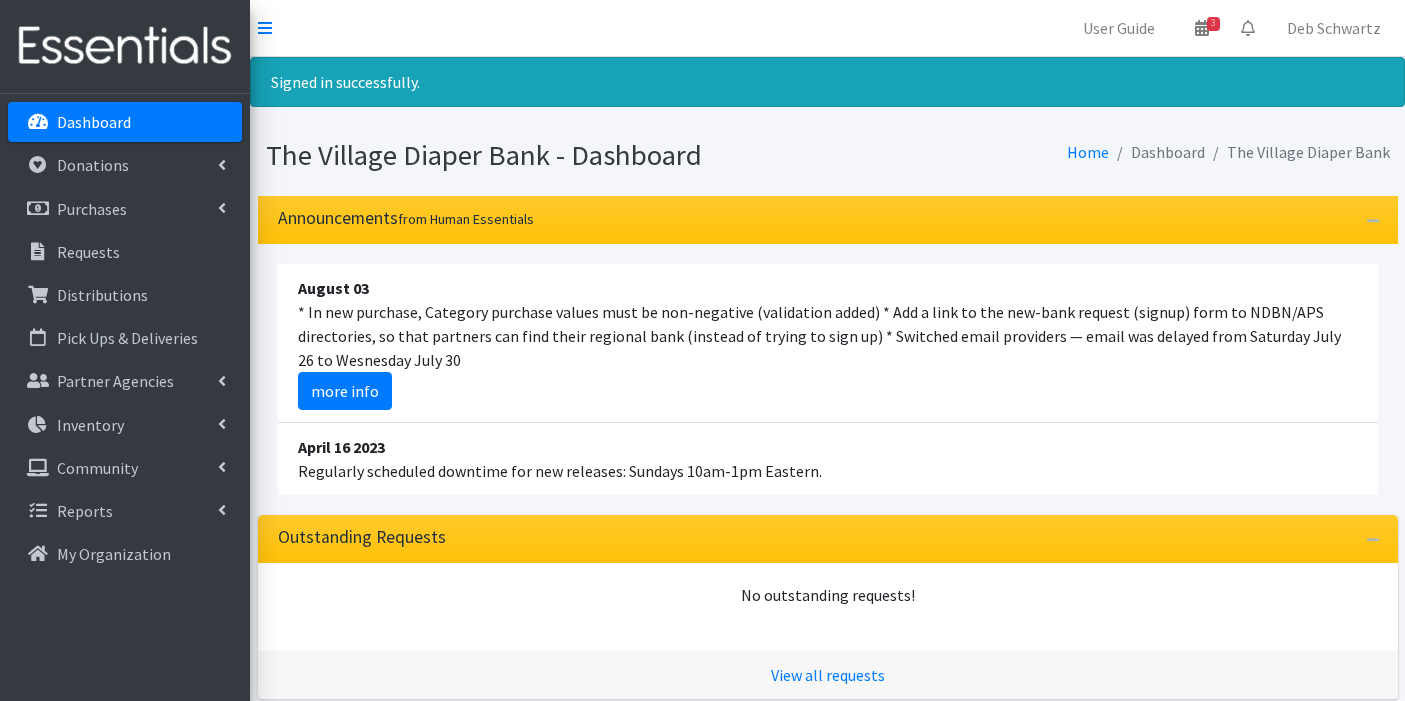 scroll, scrollTop: 0, scrollLeft: 0, axis: both 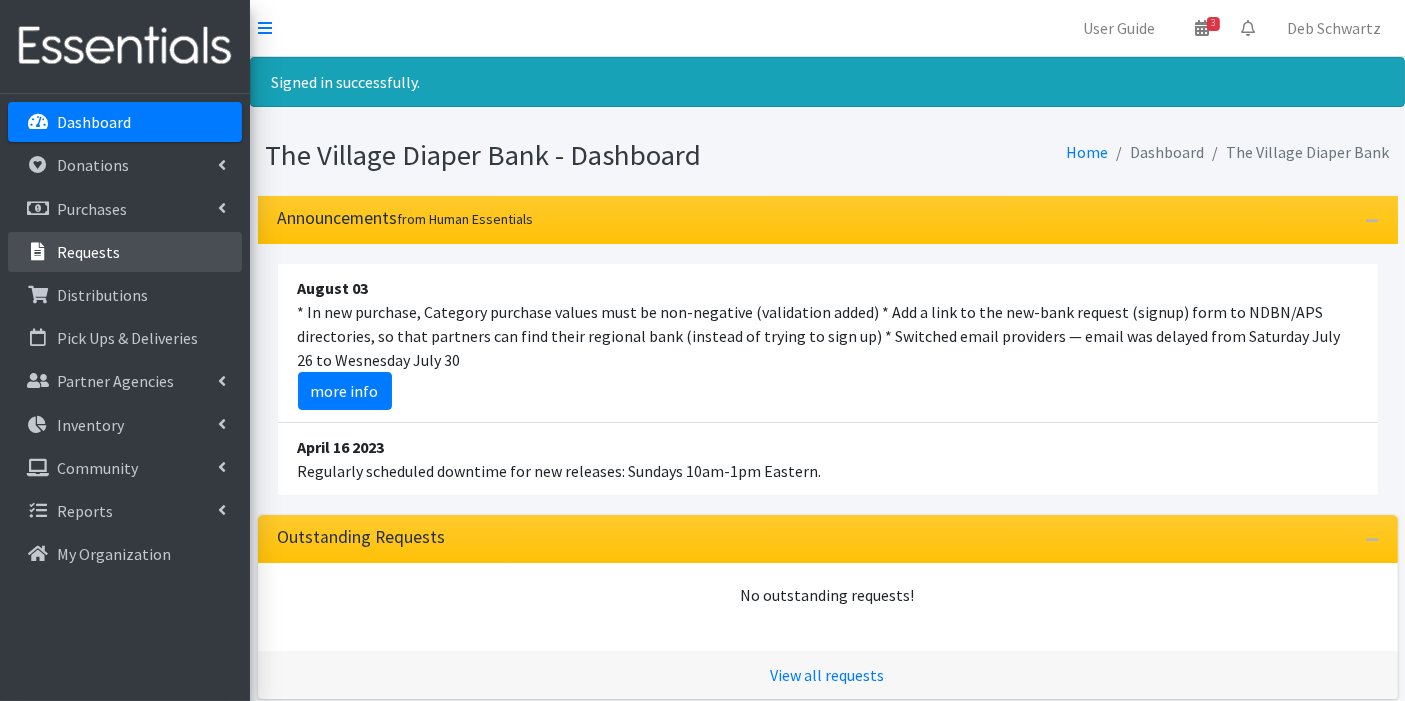 click on "Requests" at bounding box center (88, 252) 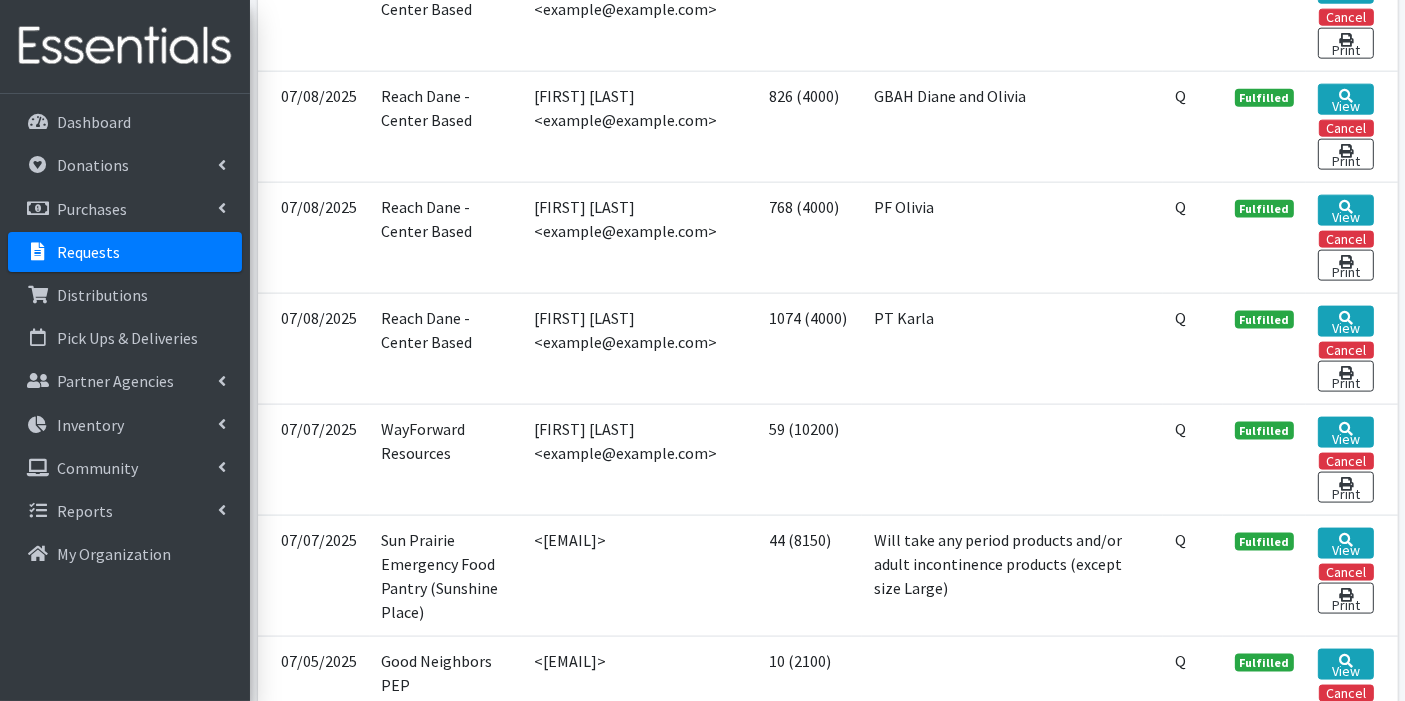 scroll, scrollTop: 2666, scrollLeft: 0, axis: vertical 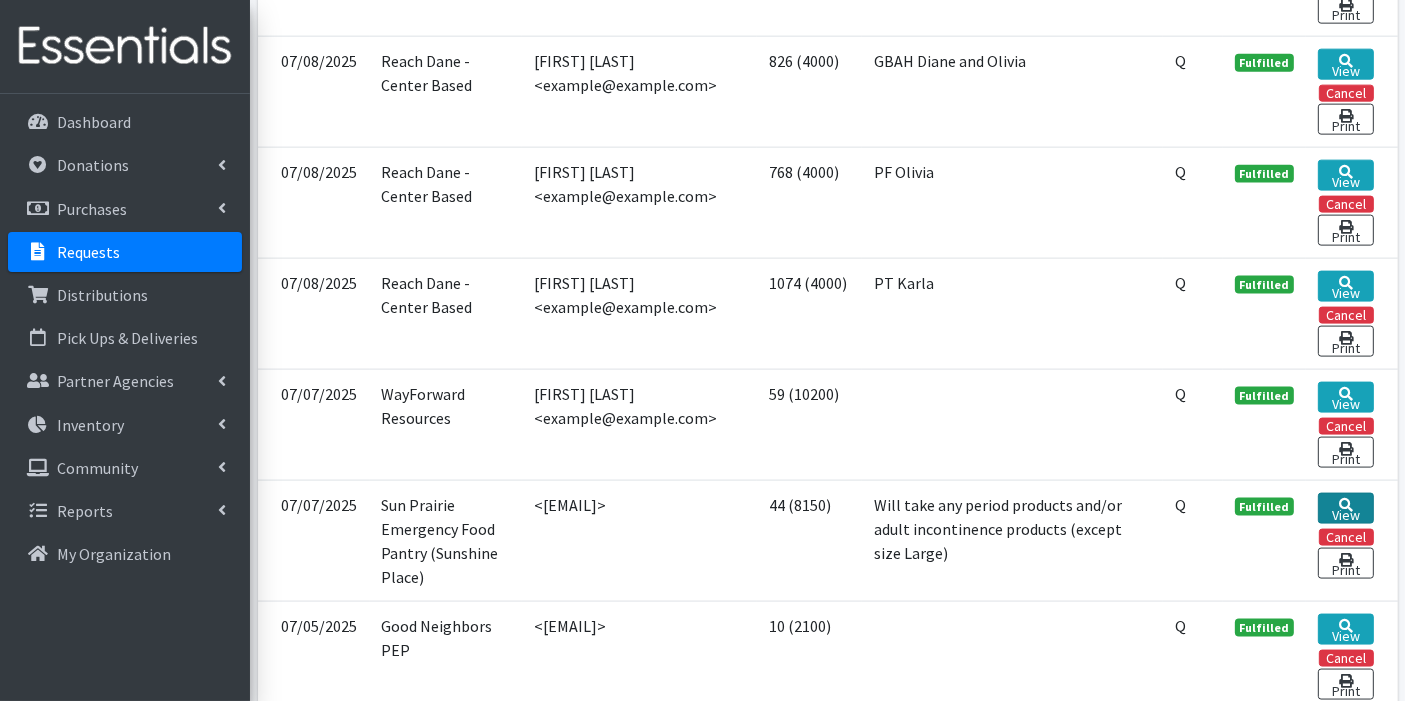 click on "View" at bounding box center [1345, 508] 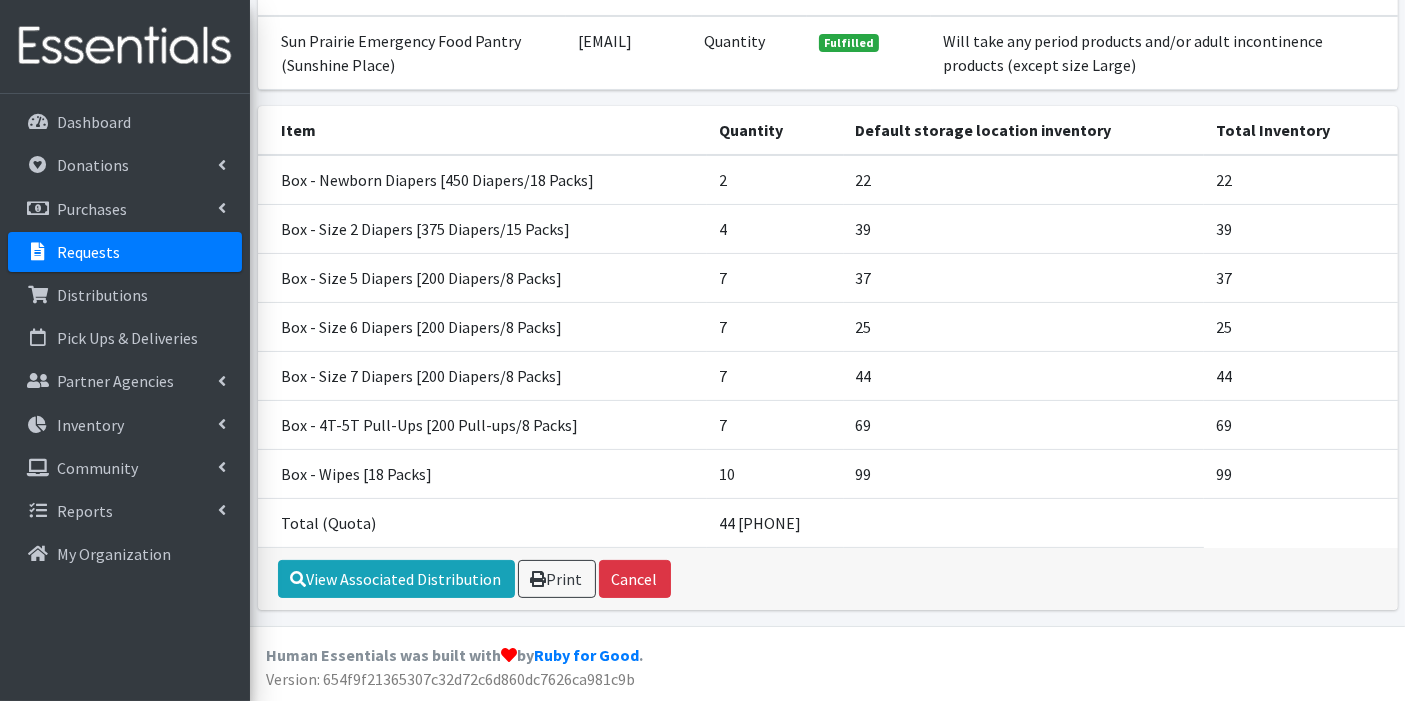 scroll, scrollTop: 279, scrollLeft: 0, axis: vertical 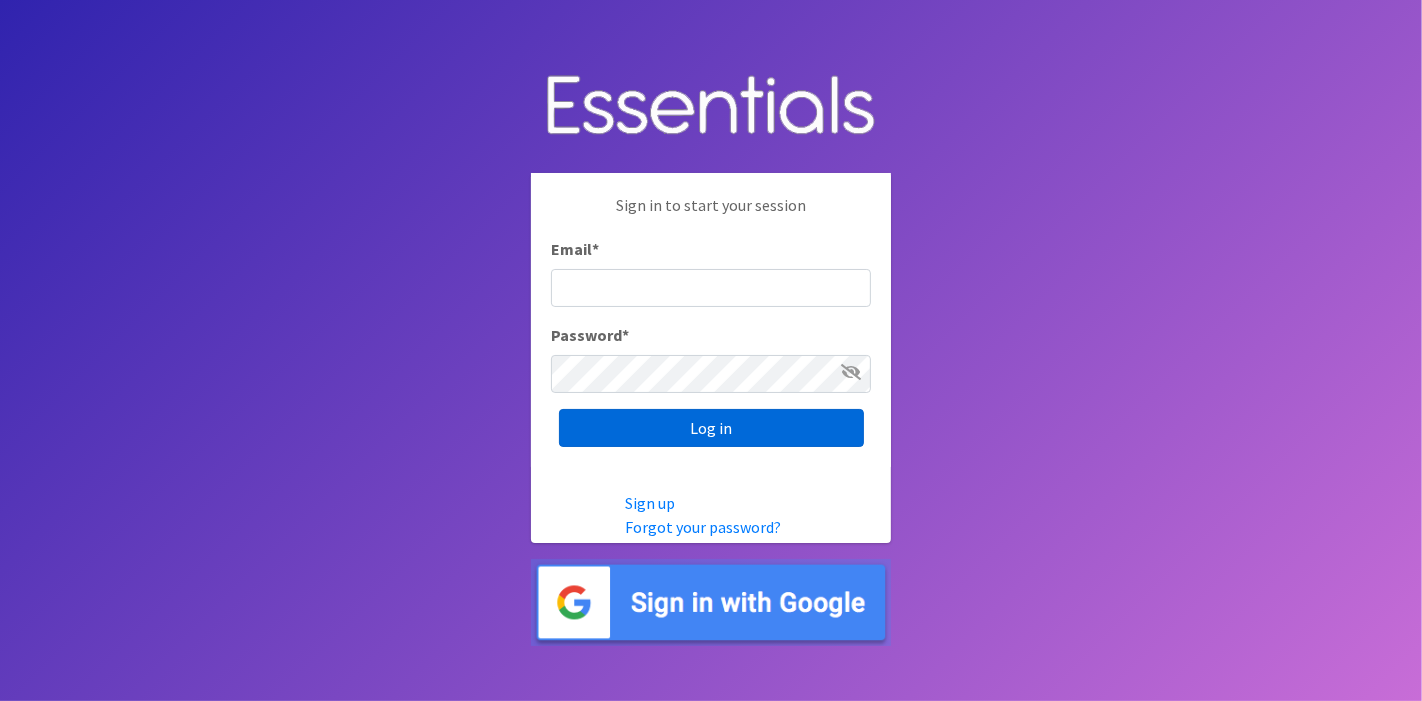 type on "deb@villagediaperbank.org" 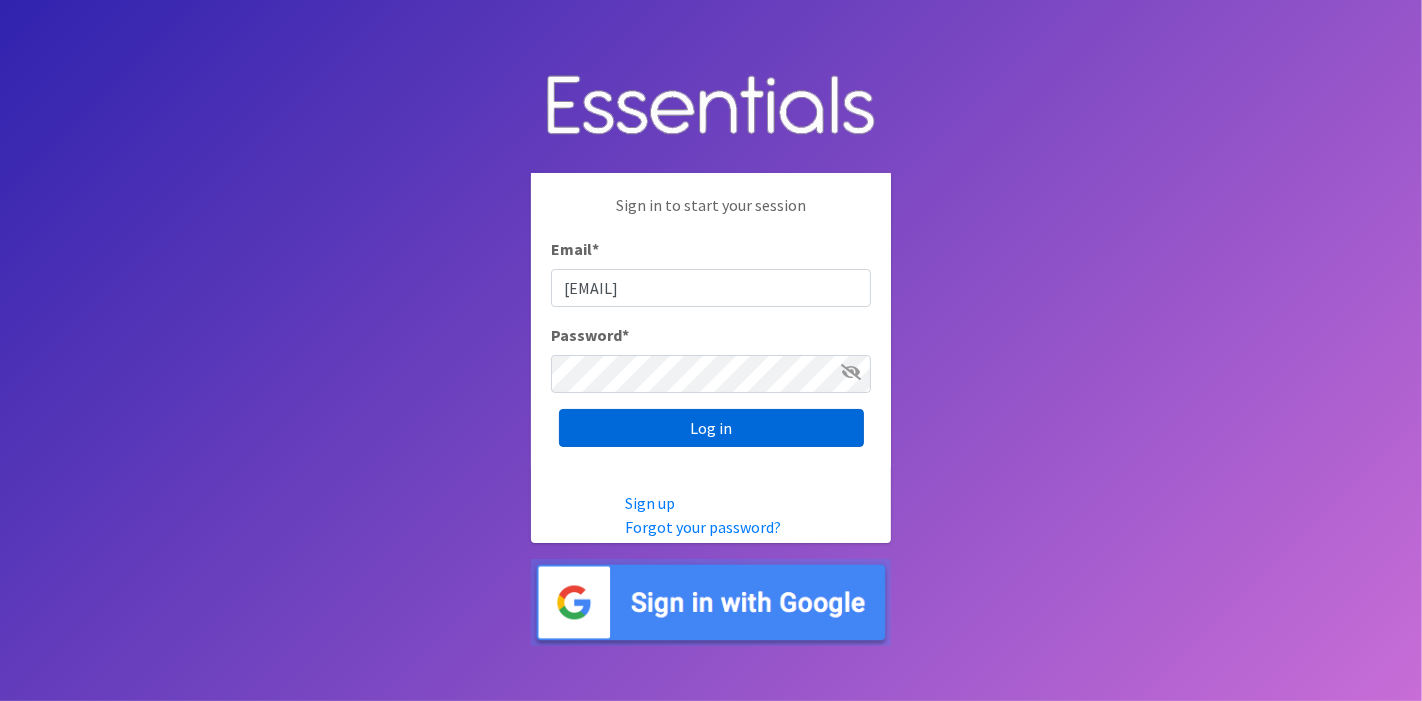 click on "Log in" at bounding box center [711, 428] 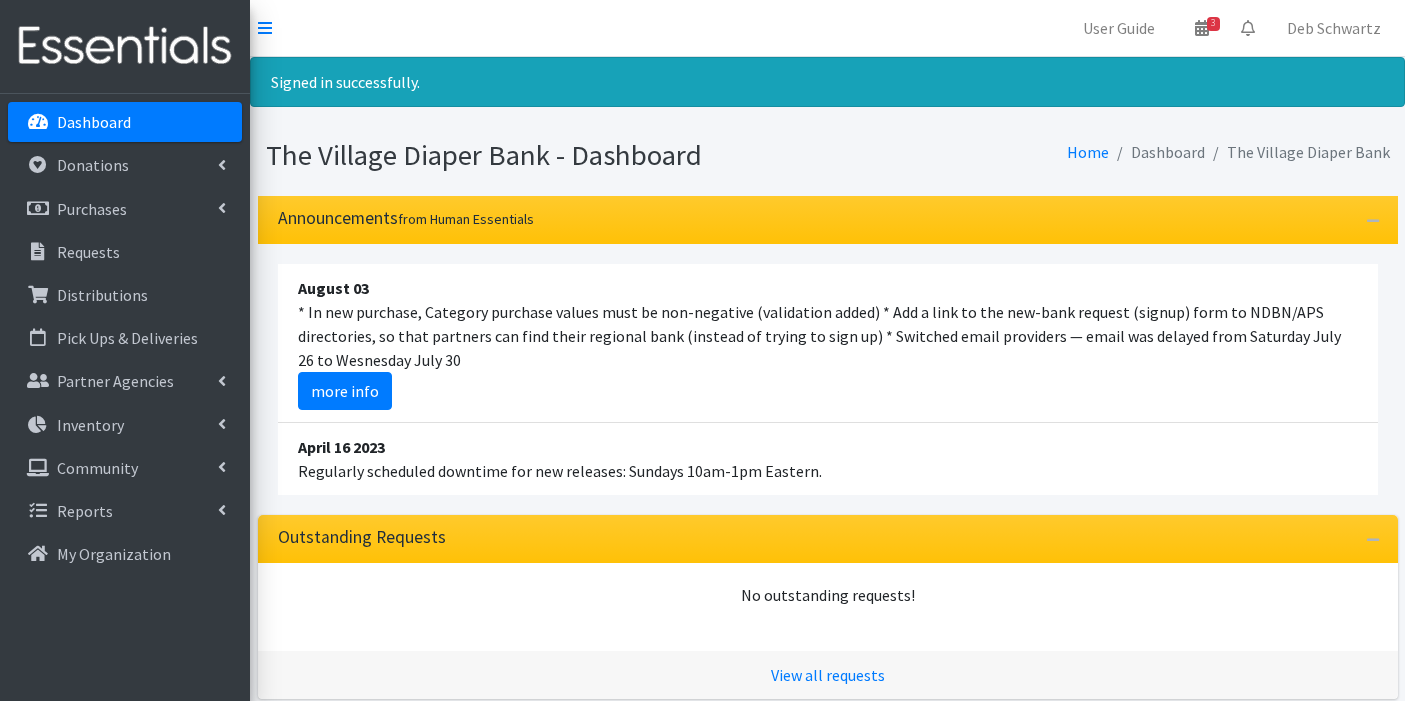 scroll, scrollTop: 0, scrollLeft: 0, axis: both 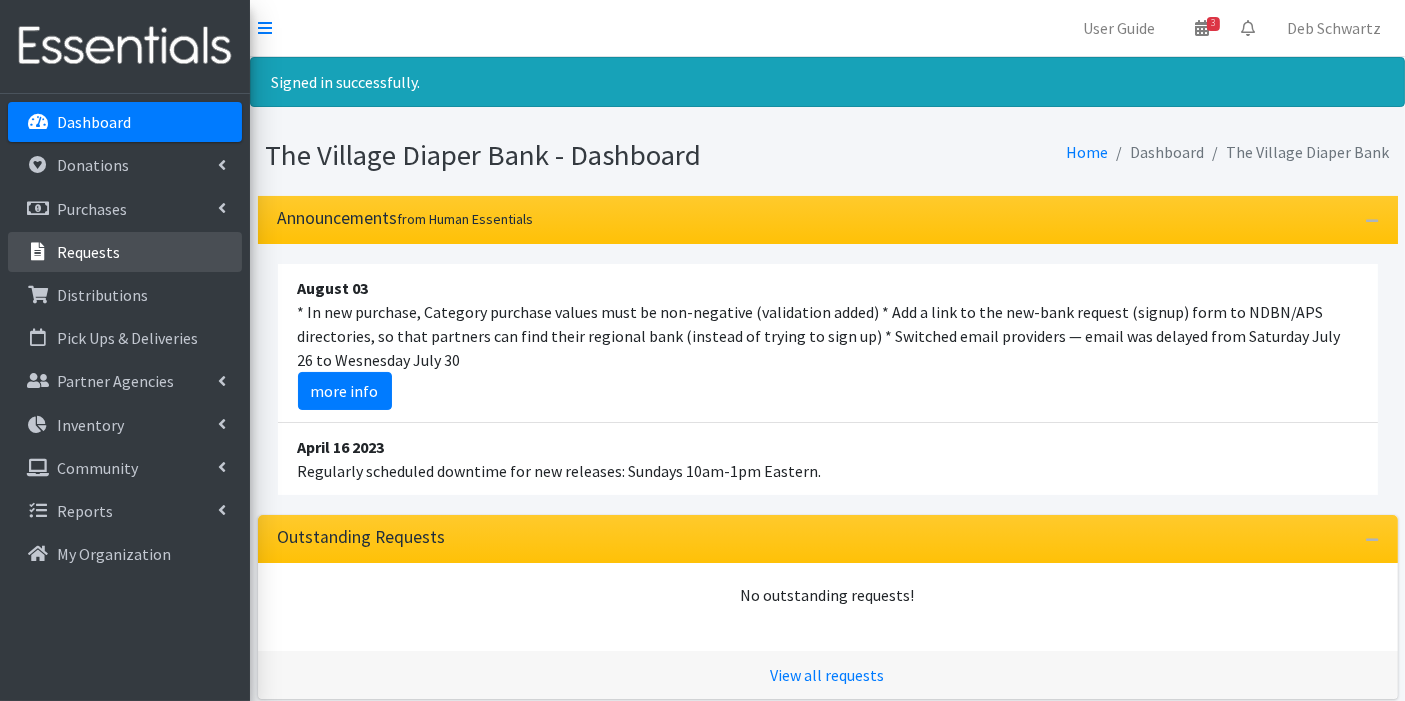 click on "Requests" at bounding box center [88, 252] 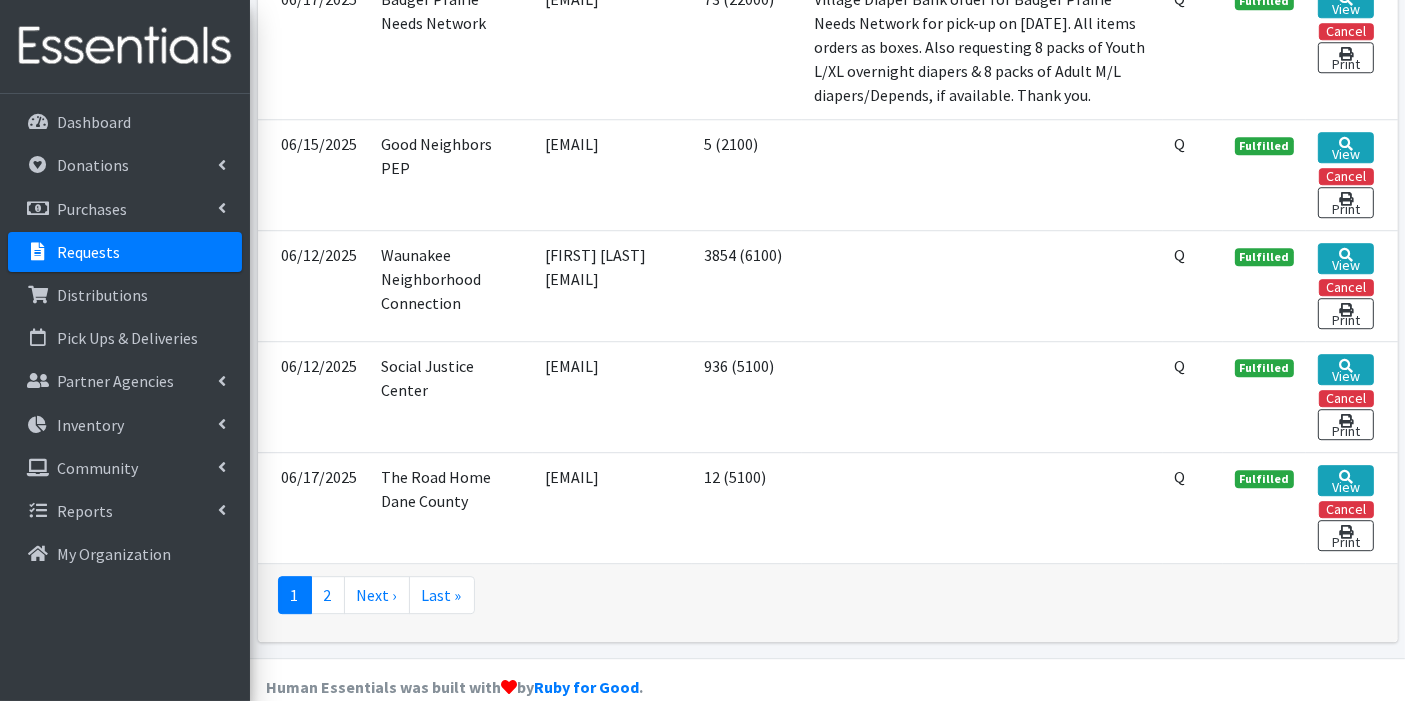scroll, scrollTop: 5650, scrollLeft: 0, axis: vertical 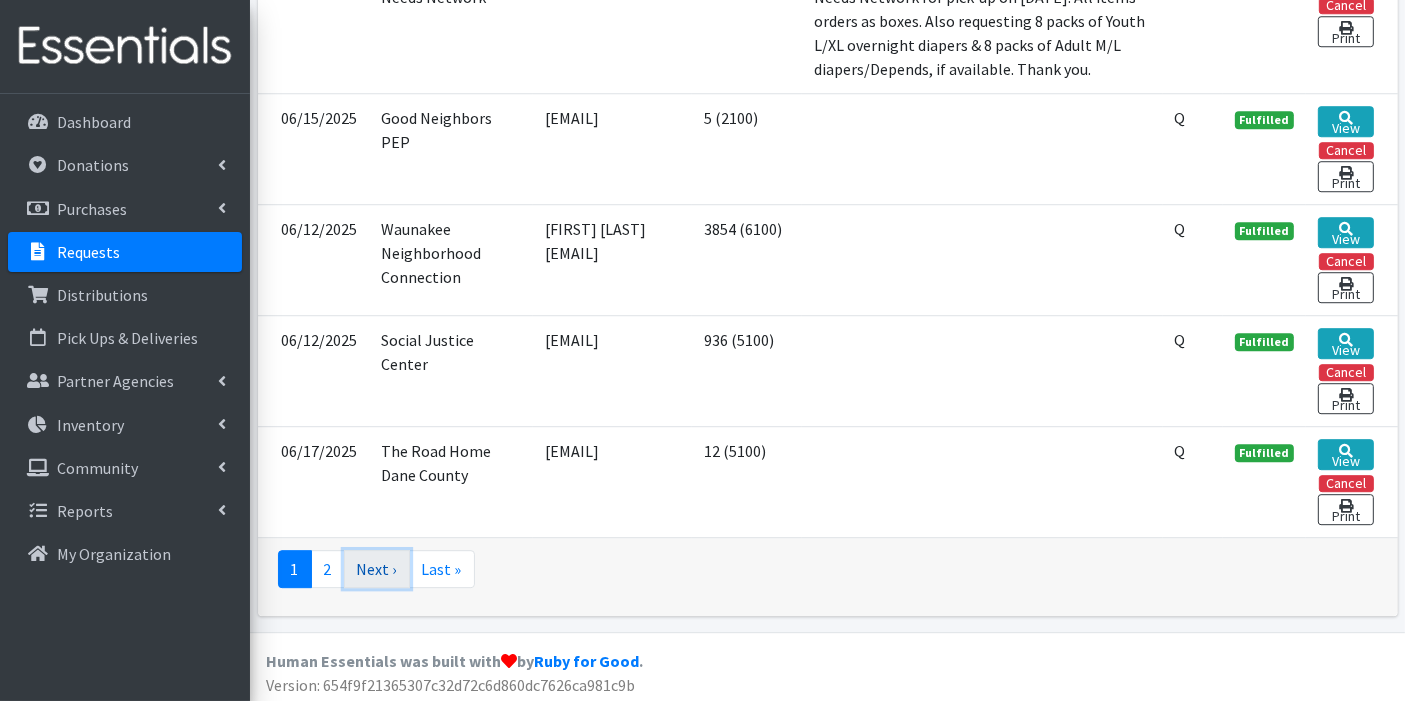 click on "Next ›" at bounding box center (377, 569) 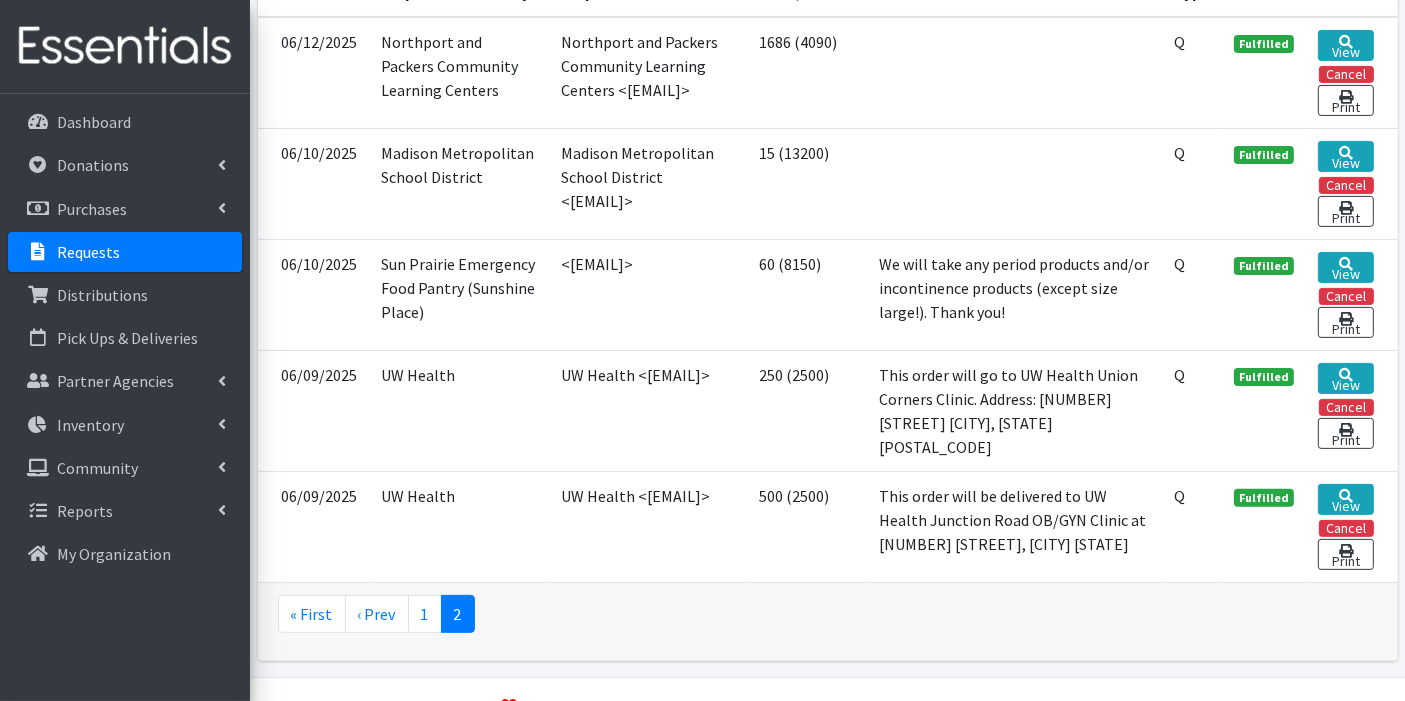 scroll, scrollTop: 555, scrollLeft: 0, axis: vertical 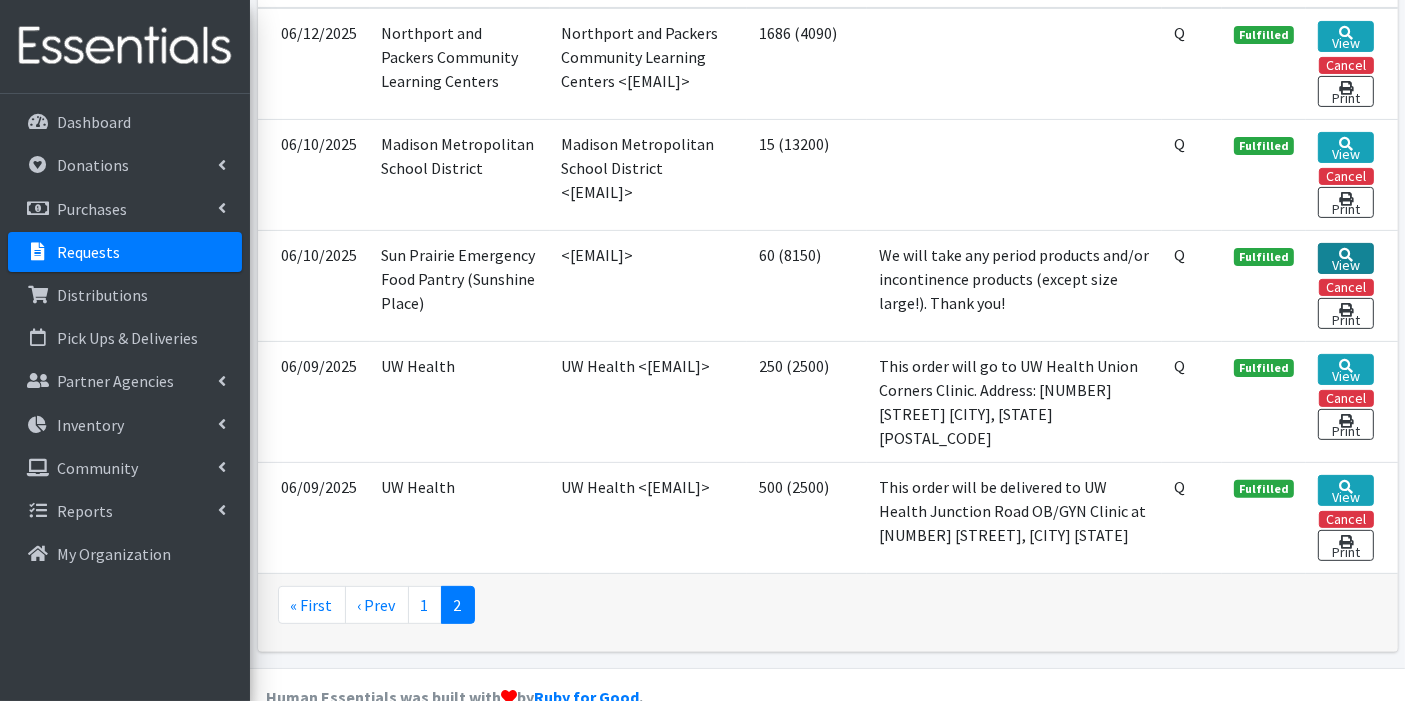 click on "View" at bounding box center [1345, 258] 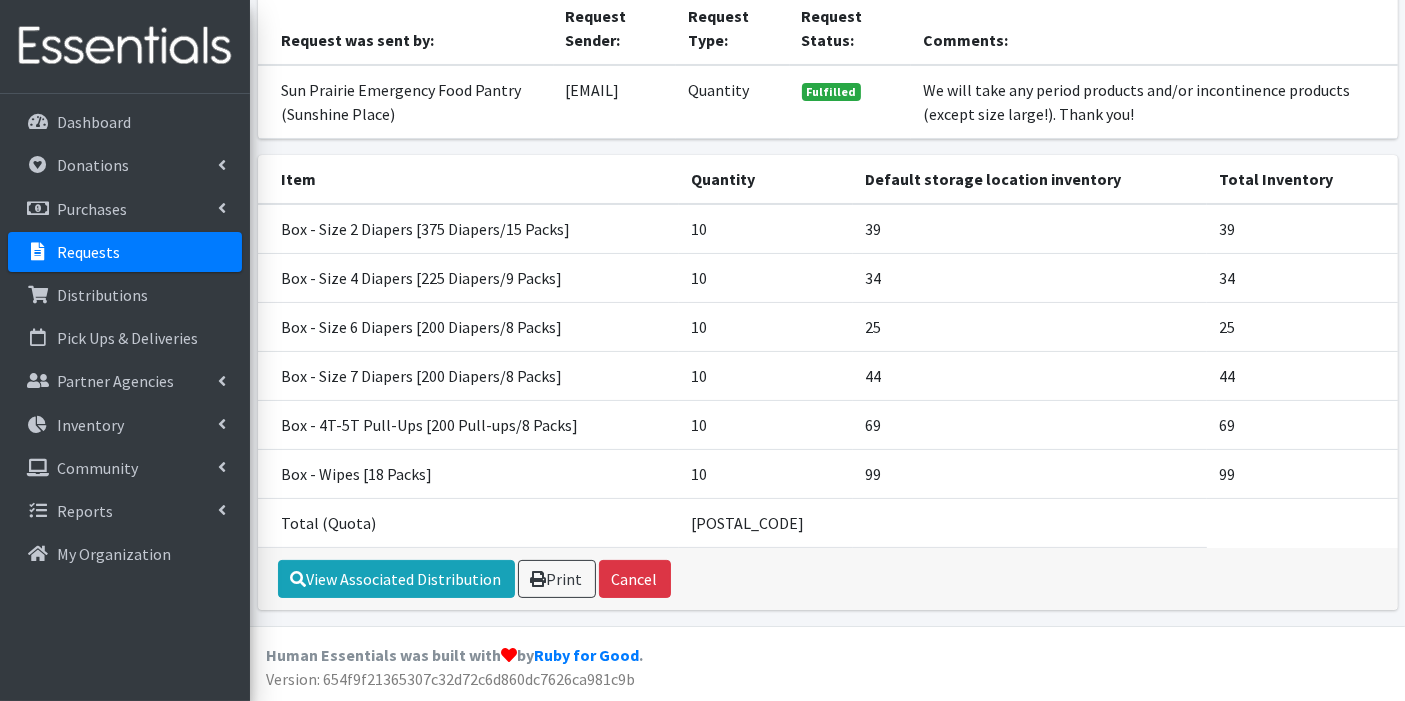 scroll, scrollTop: 231, scrollLeft: 0, axis: vertical 